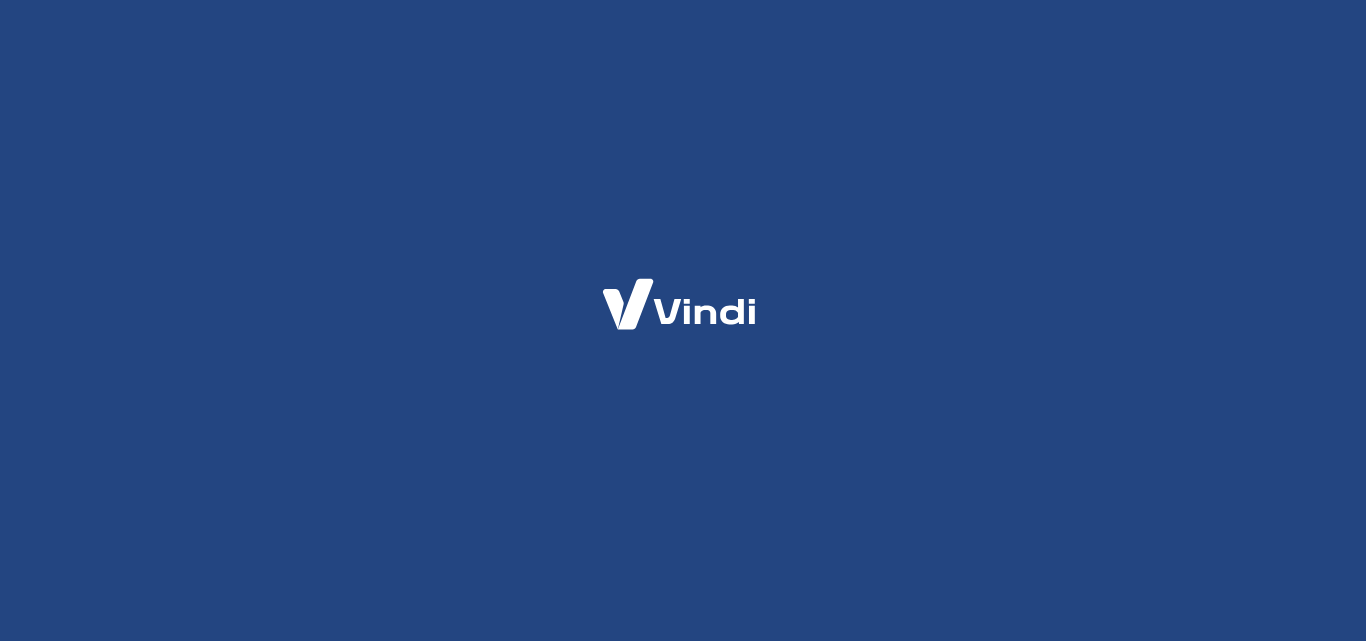 scroll, scrollTop: 0, scrollLeft: 0, axis: both 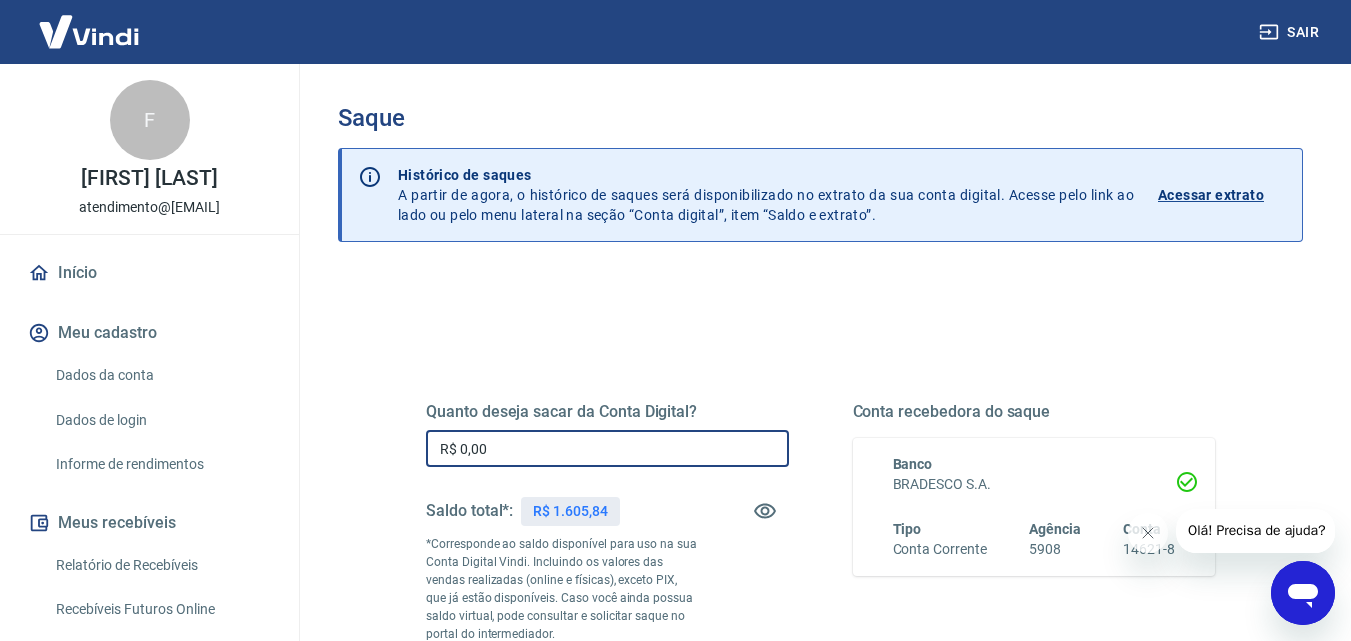 drag, startPoint x: 571, startPoint y: 450, endPoint x: 268, endPoint y: 477, distance: 304.2006 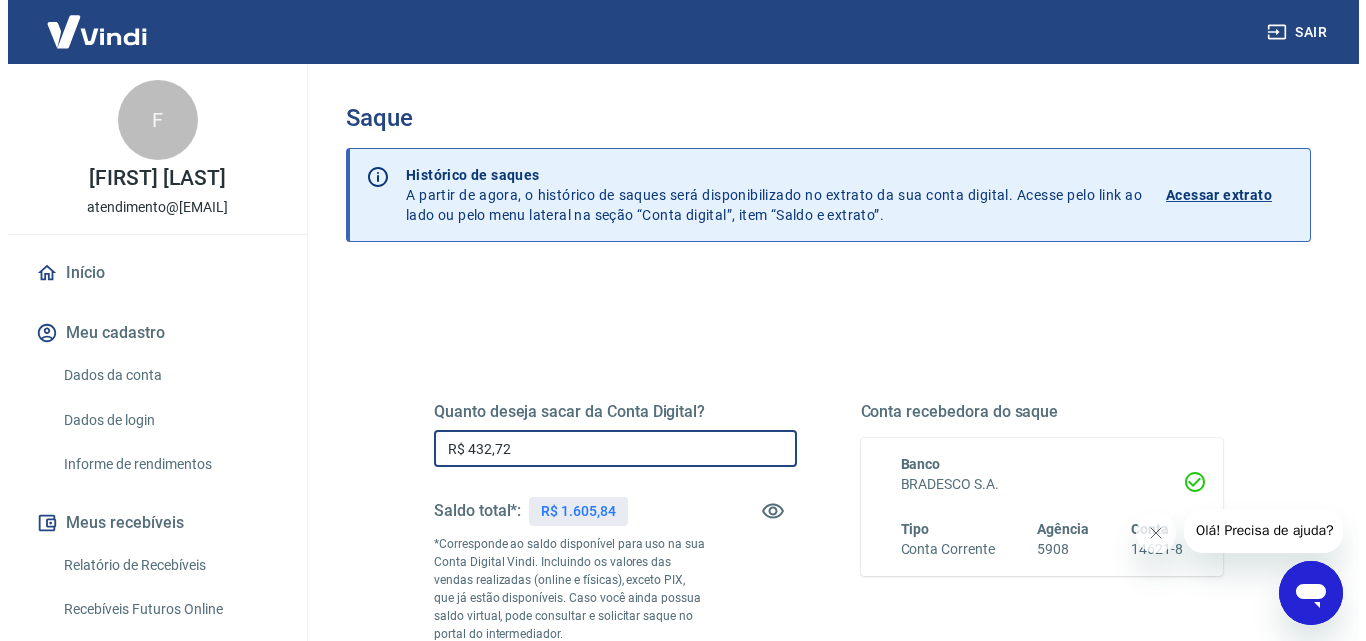 scroll, scrollTop: 366, scrollLeft: 0, axis: vertical 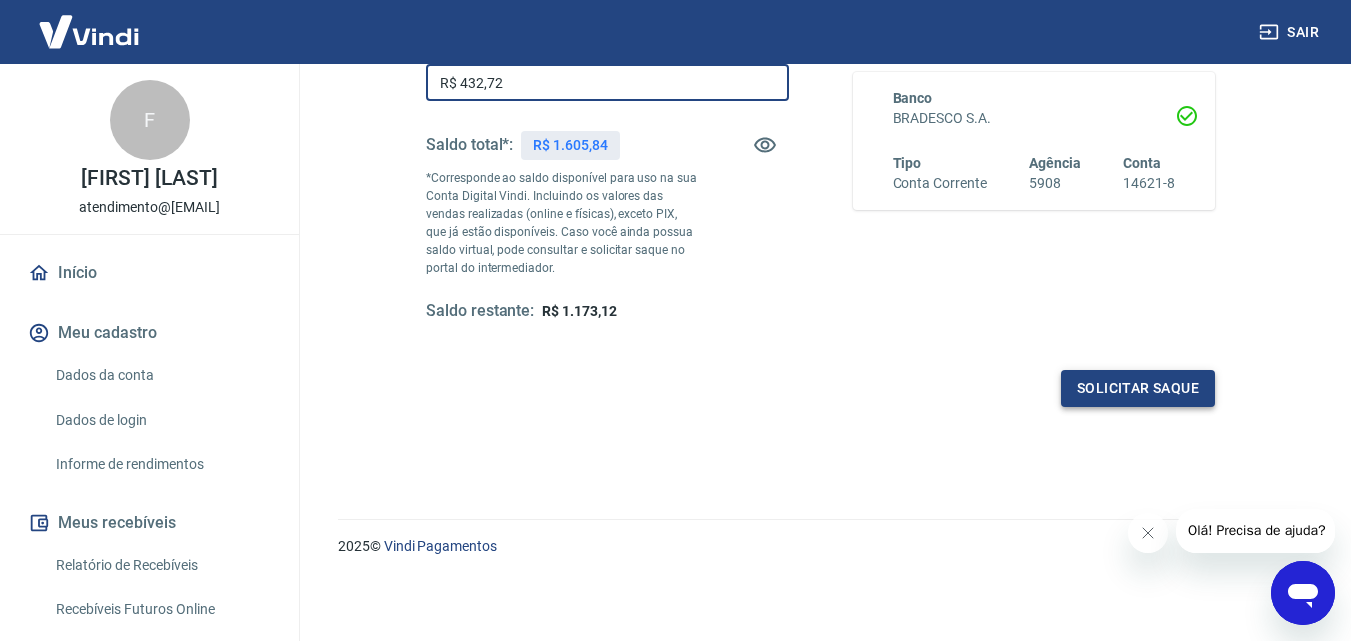 type on "R$ 432,72" 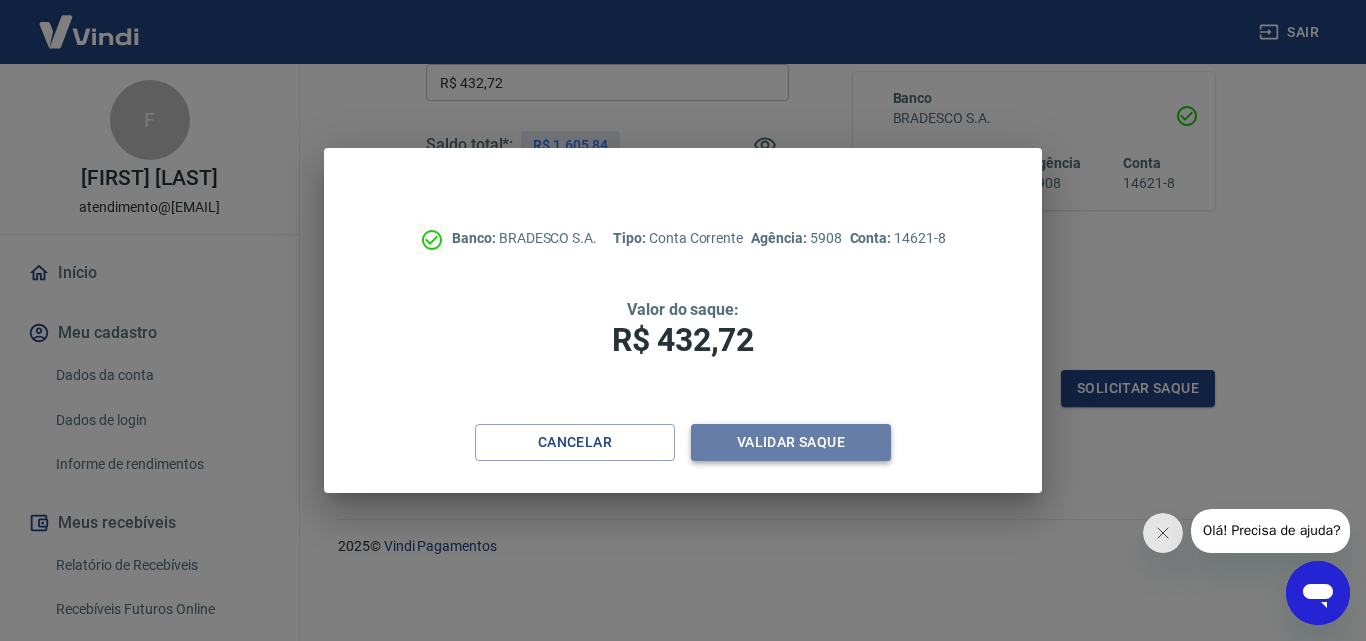 click on "Validar saque" at bounding box center [791, 442] 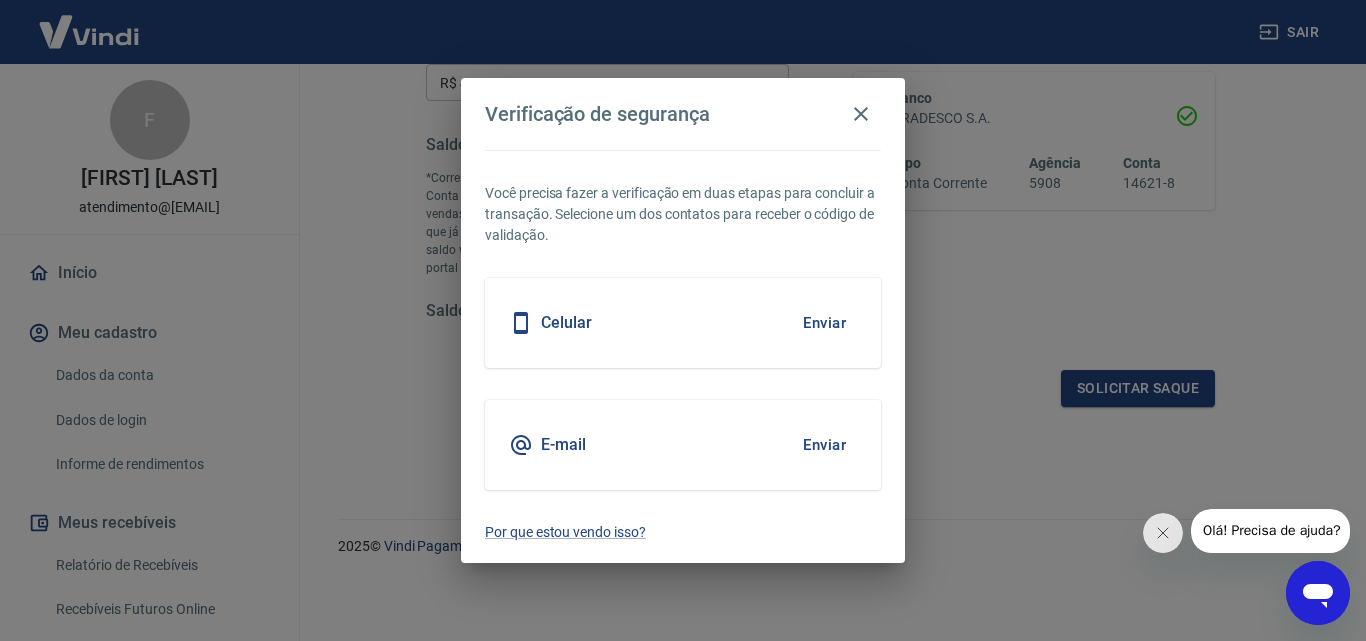click on "Enviar" at bounding box center [824, 323] 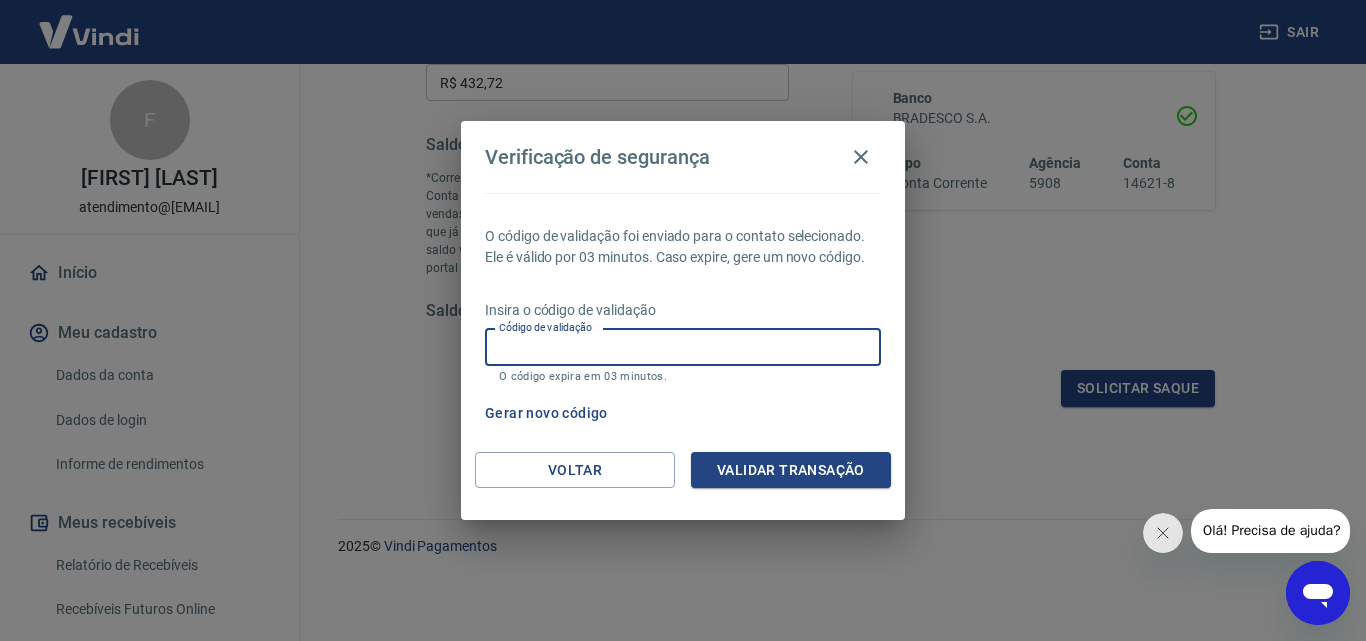 click on "Código de validação" at bounding box center [683, 347] 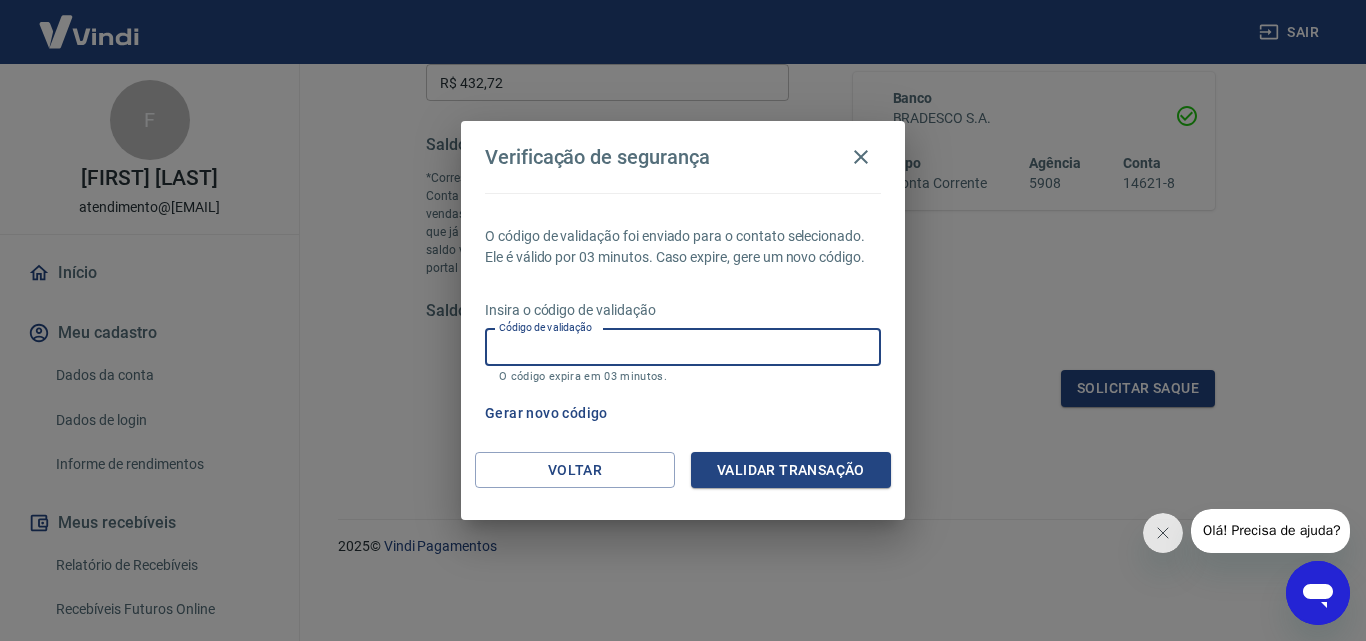 click on "Código de validação" at bounding box center (683, 347) 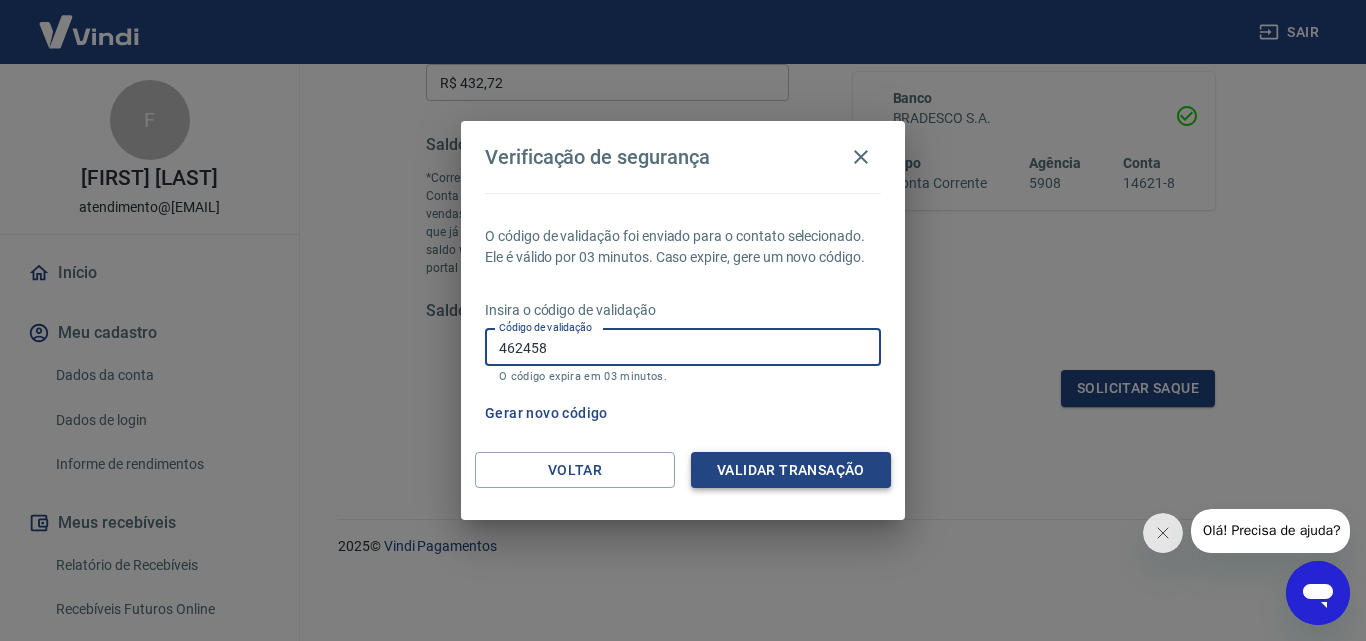 type on "462458" 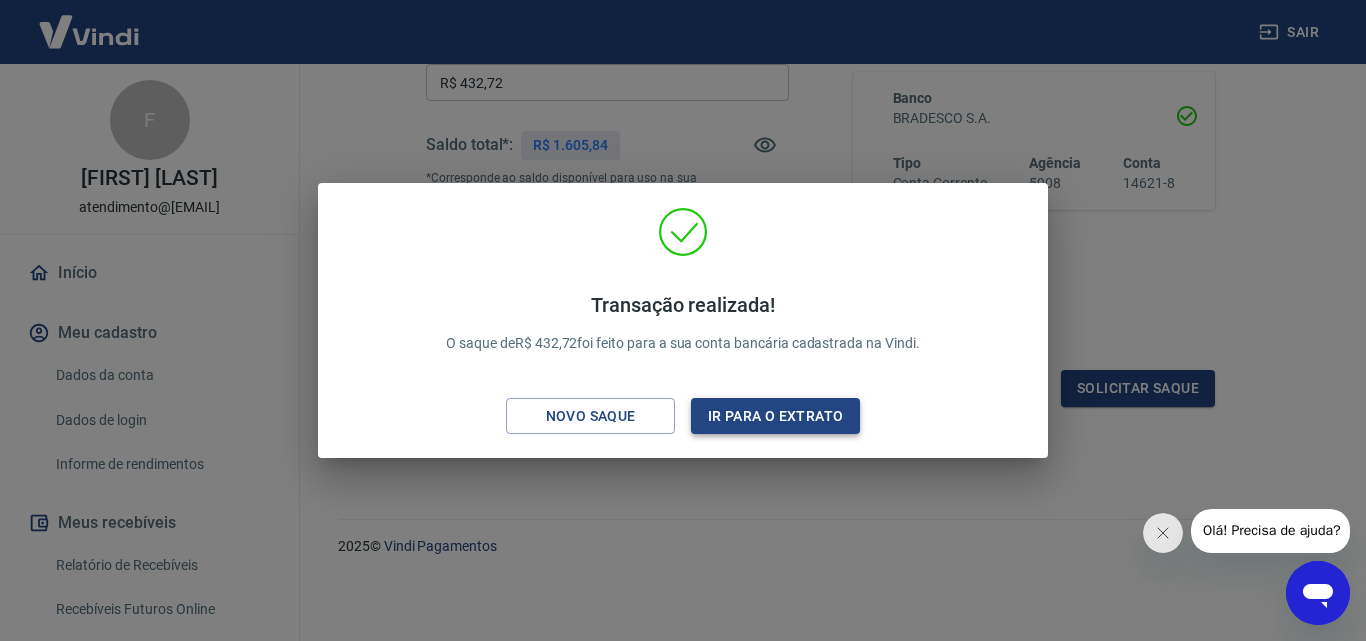 click on "Ir para o extrato" at bounding box center [775, 416] 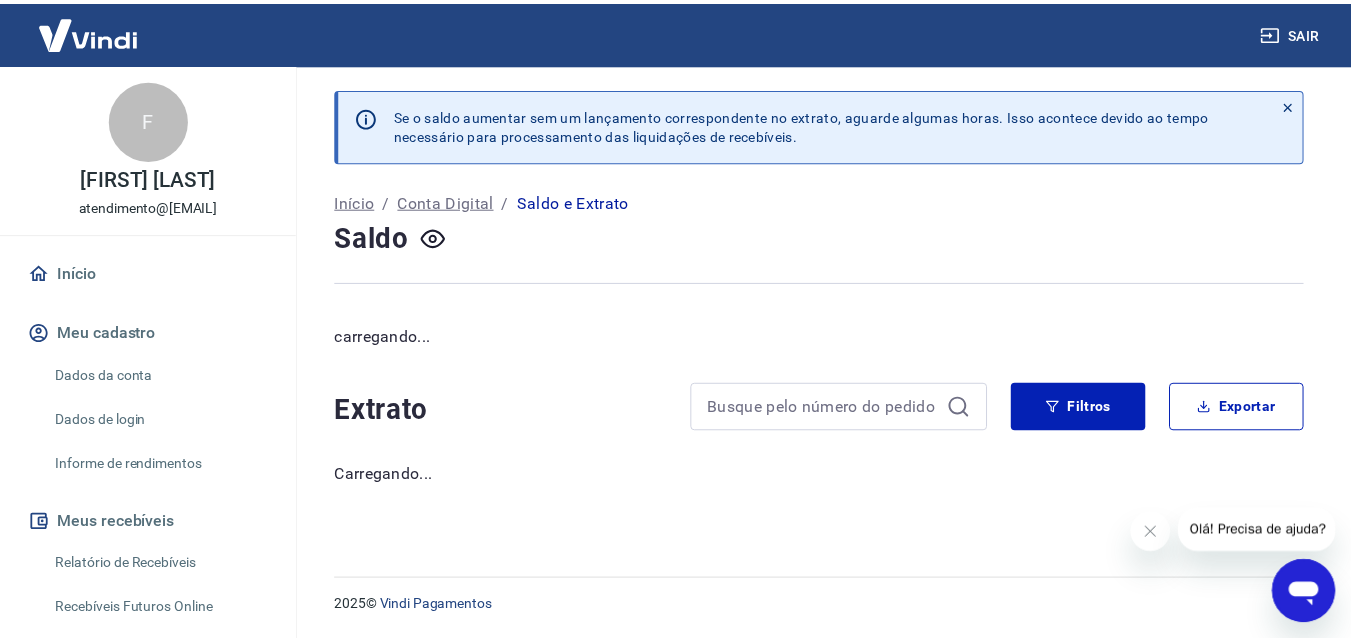 scroll, scrollTop: 0, scrollLeft: 0, axis: both 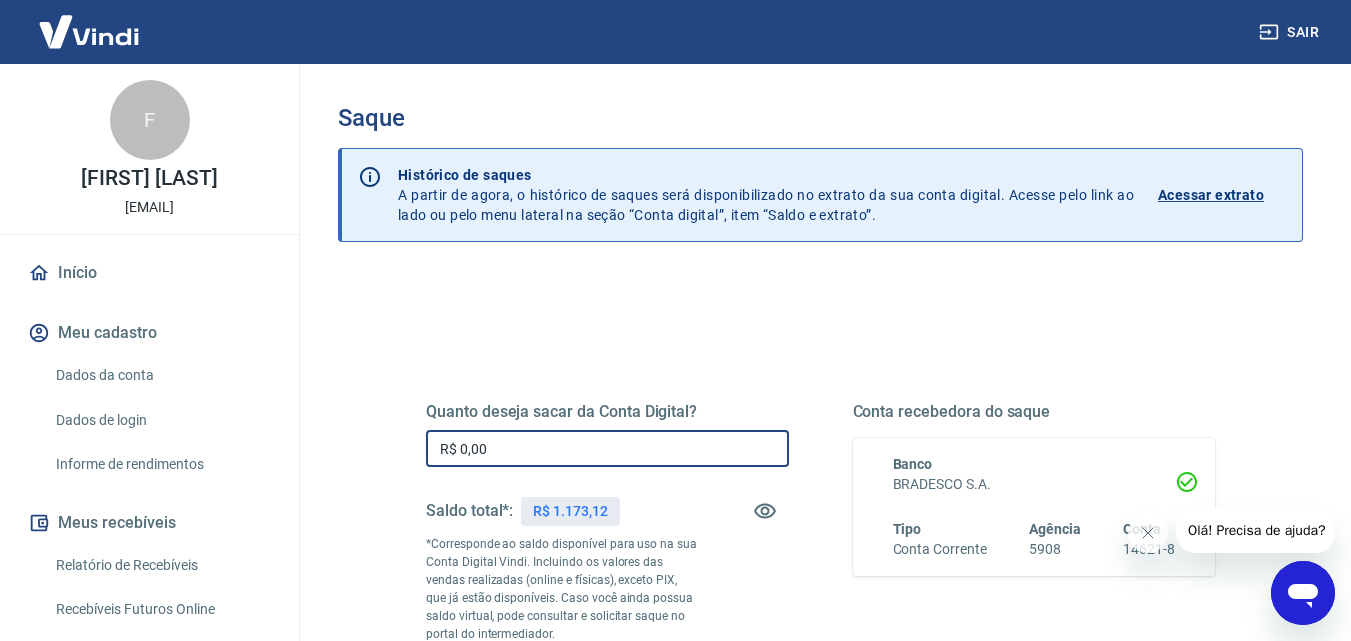 drag, startPoint x: 527, startPoint y: 450, endPoint x: 359, endPoint y: 457, distance: 168.14577 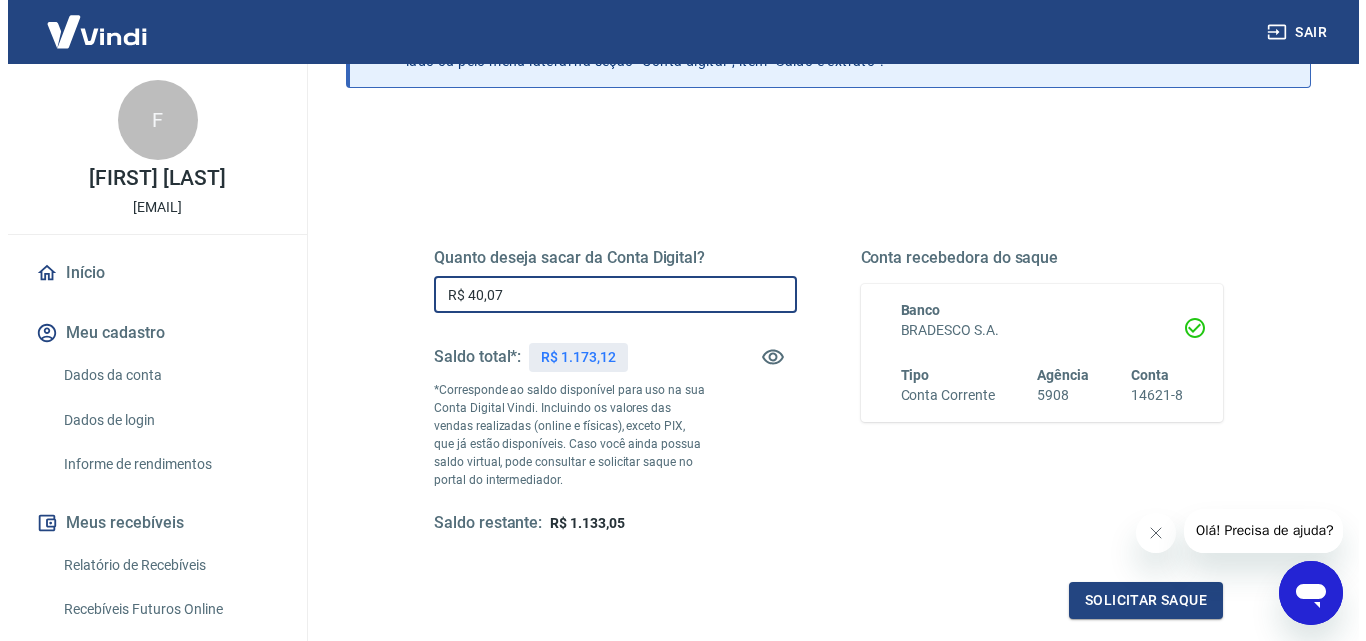 scroll, scrollTop: 366, scrollLeft: 0, axis: vertical 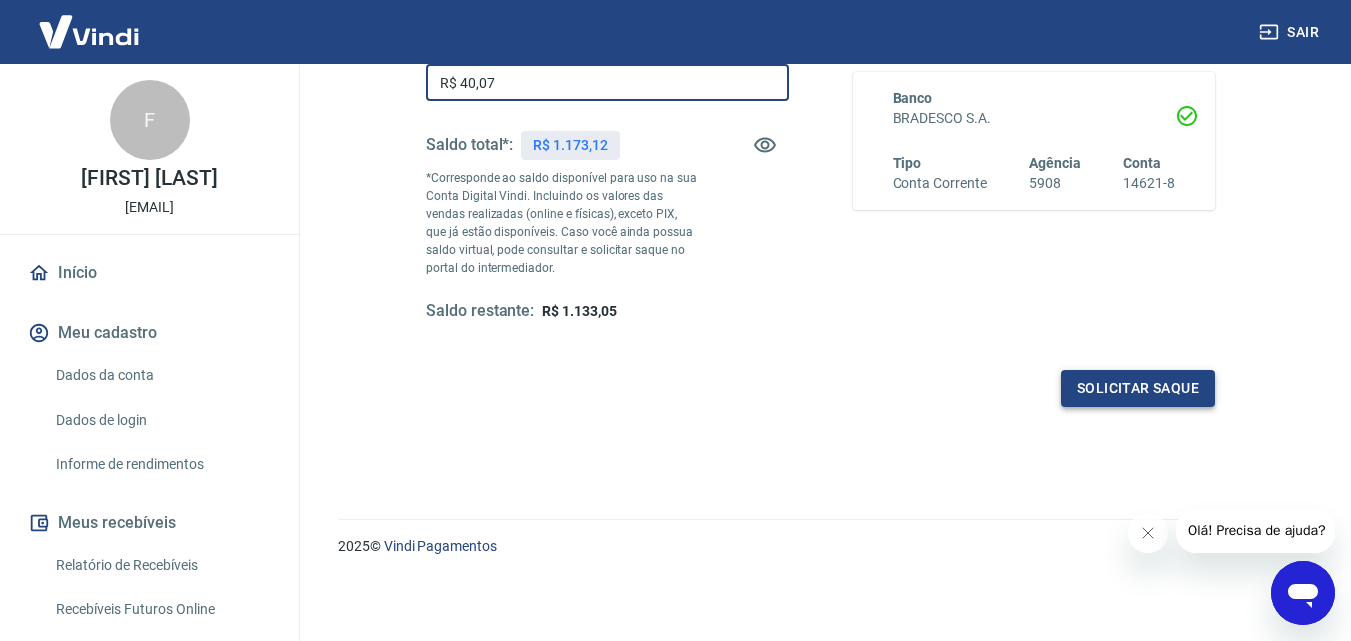 type on "R$ 40,07" 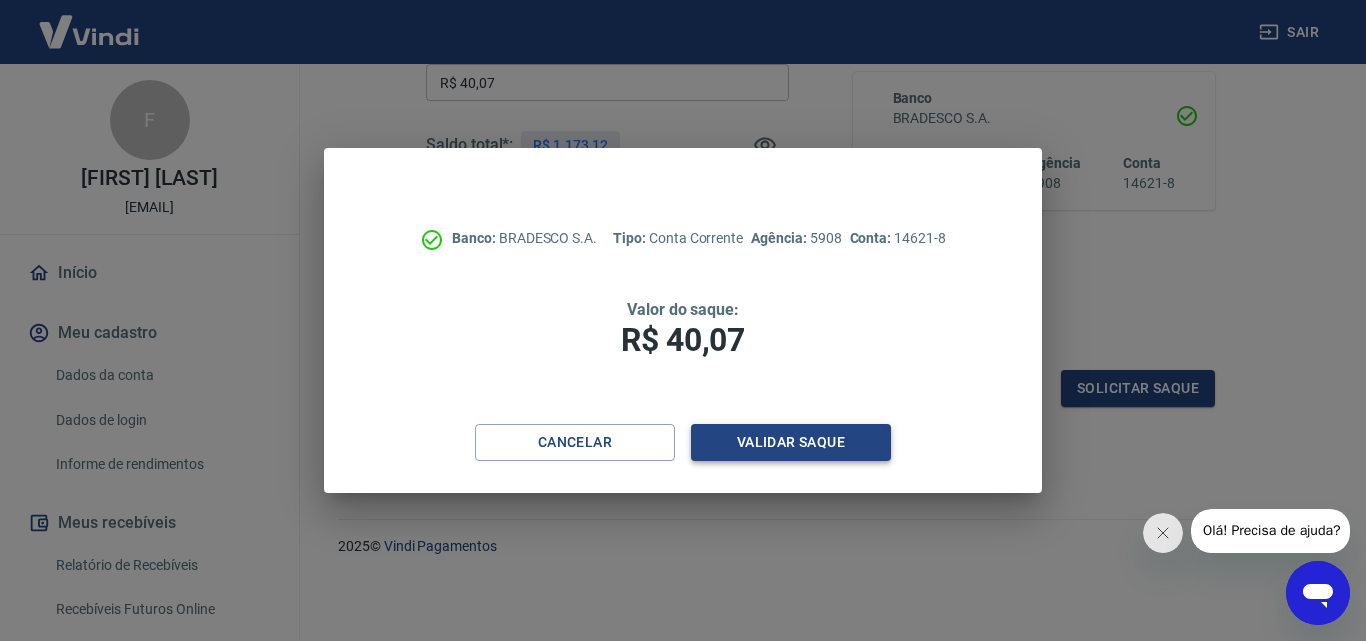 click on "Validar saque" at bounding box center (791, 442) 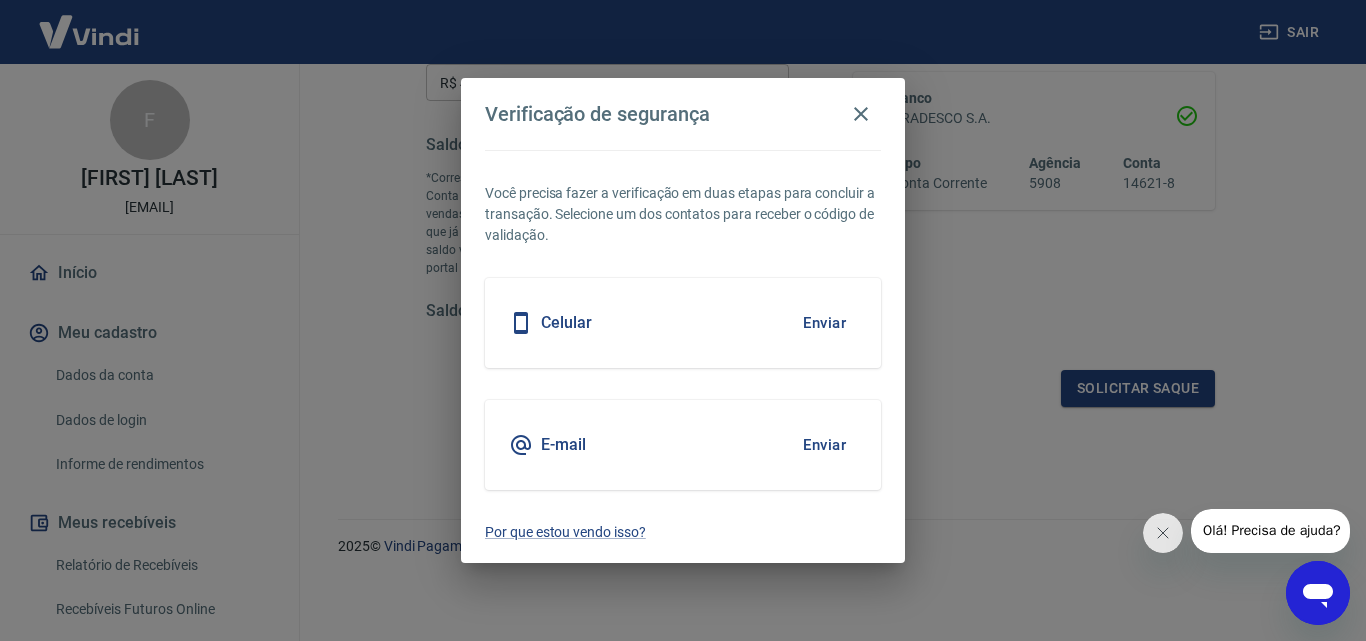 click on "Enviar" at bounding box center (824, 323) 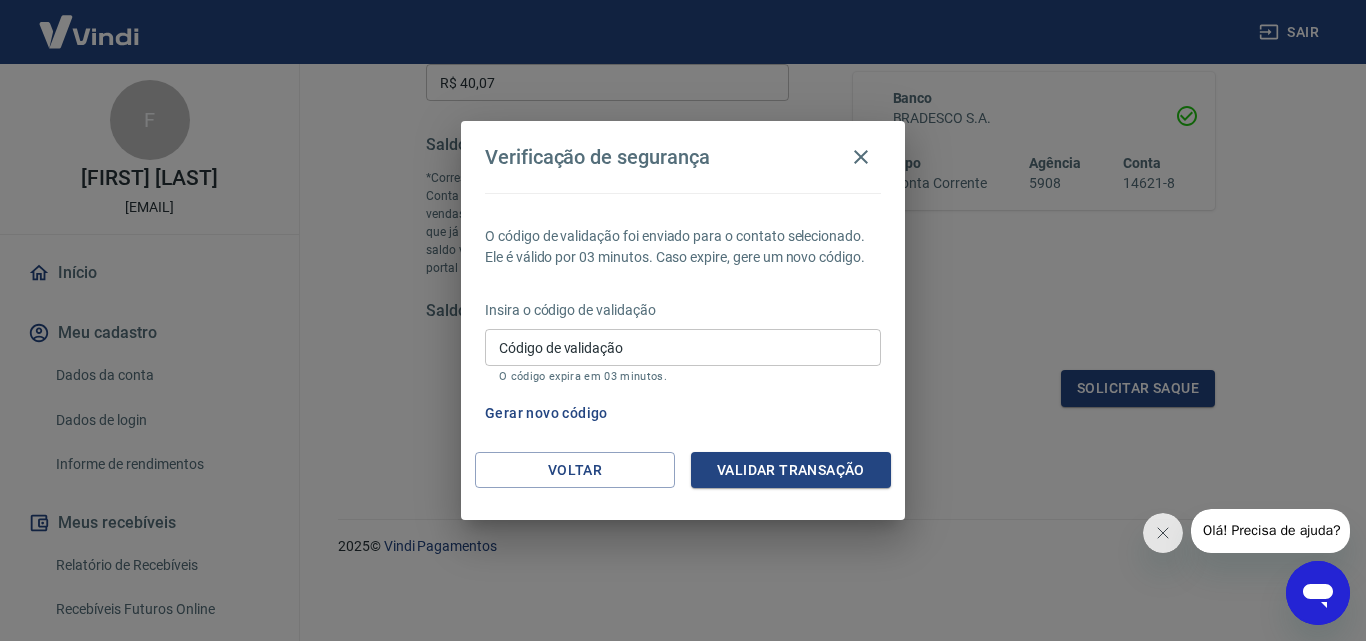 click on "Código de validação" at bounding box center (683, 347) 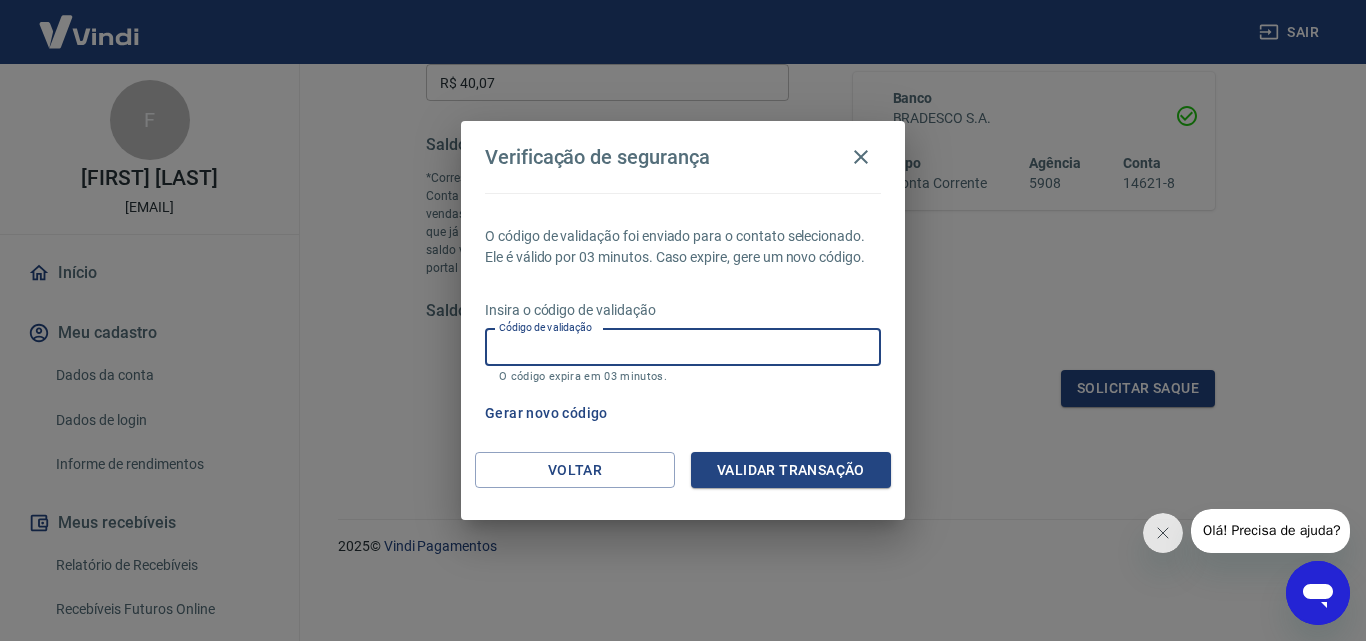 click on "Código de validação" at bounding box center [683, 347] 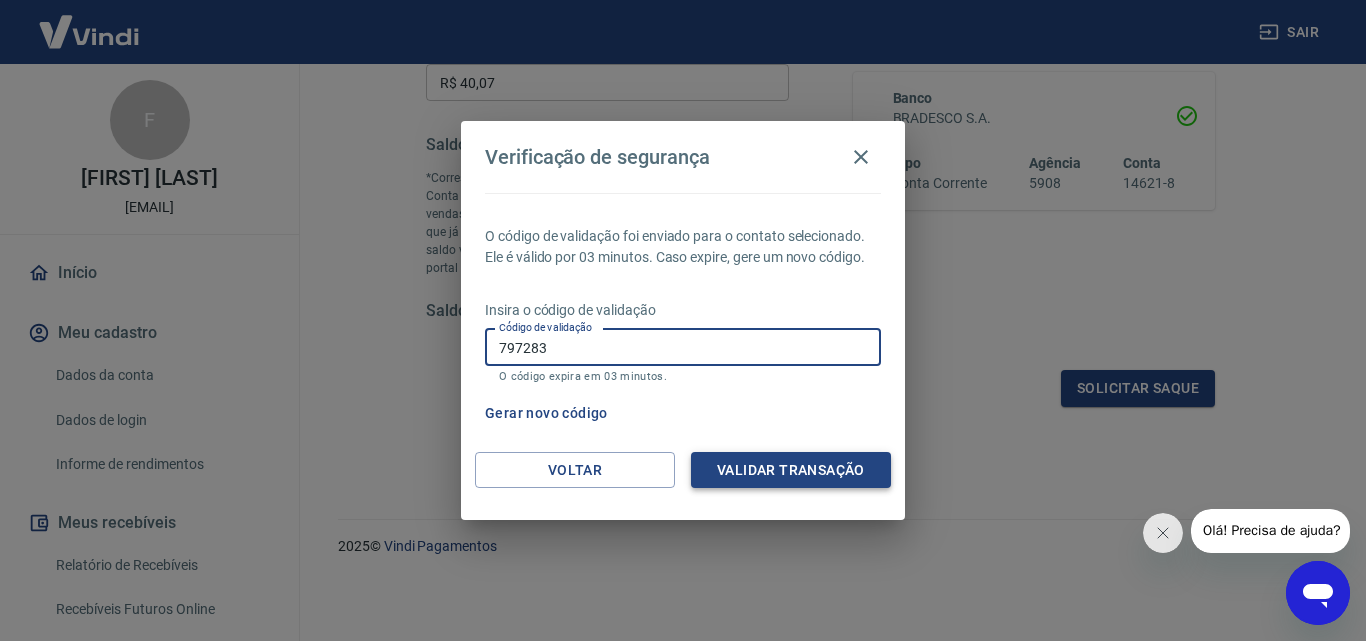 type on "797283" 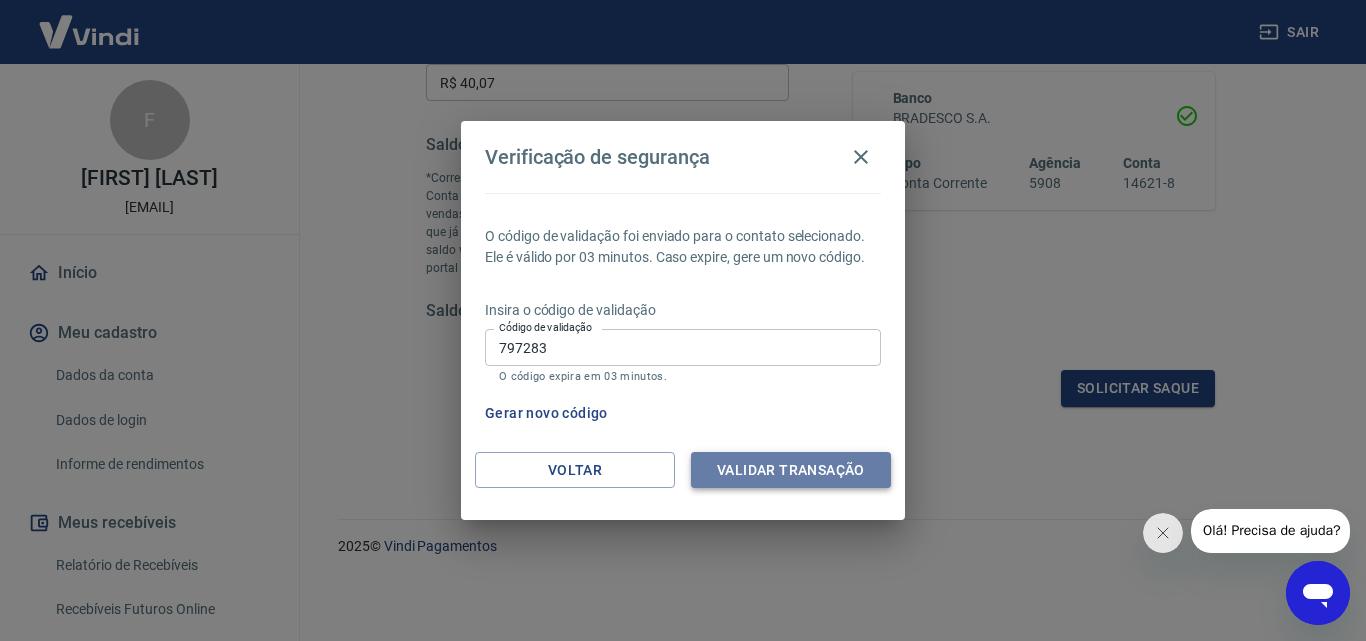click on "Validar transação" at bounding box center [791, 470] 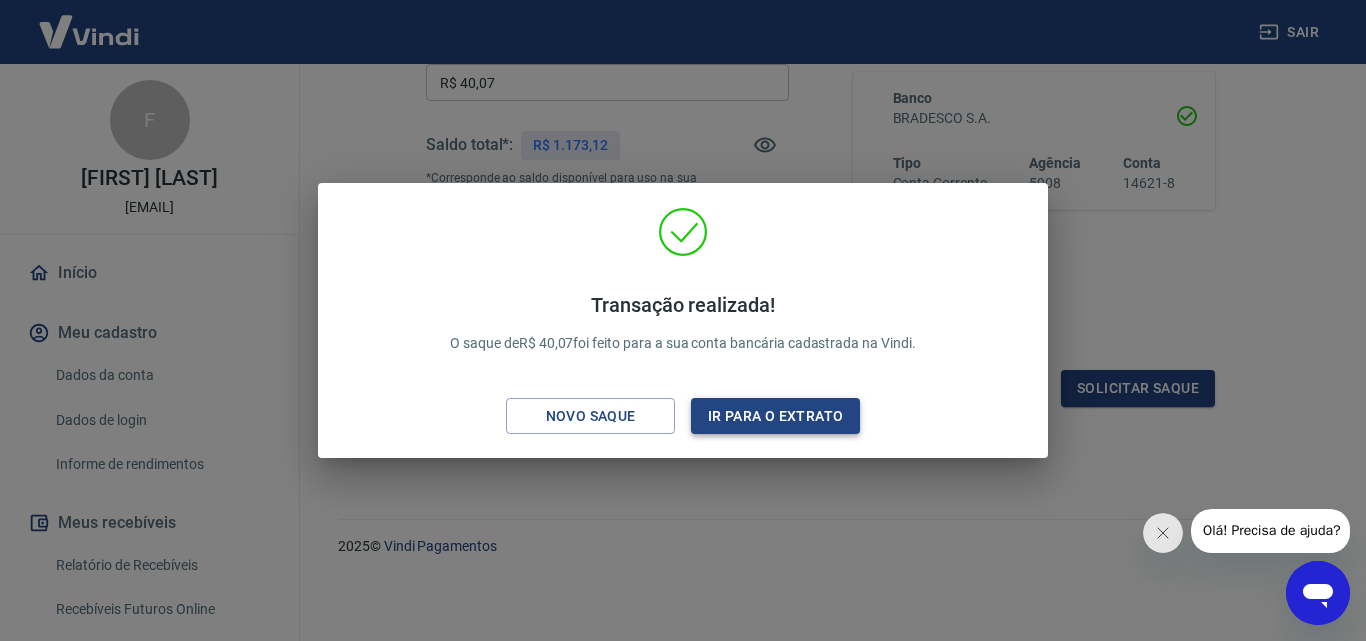 click on "Ir para o extrato" at bounding box center (775, 416) 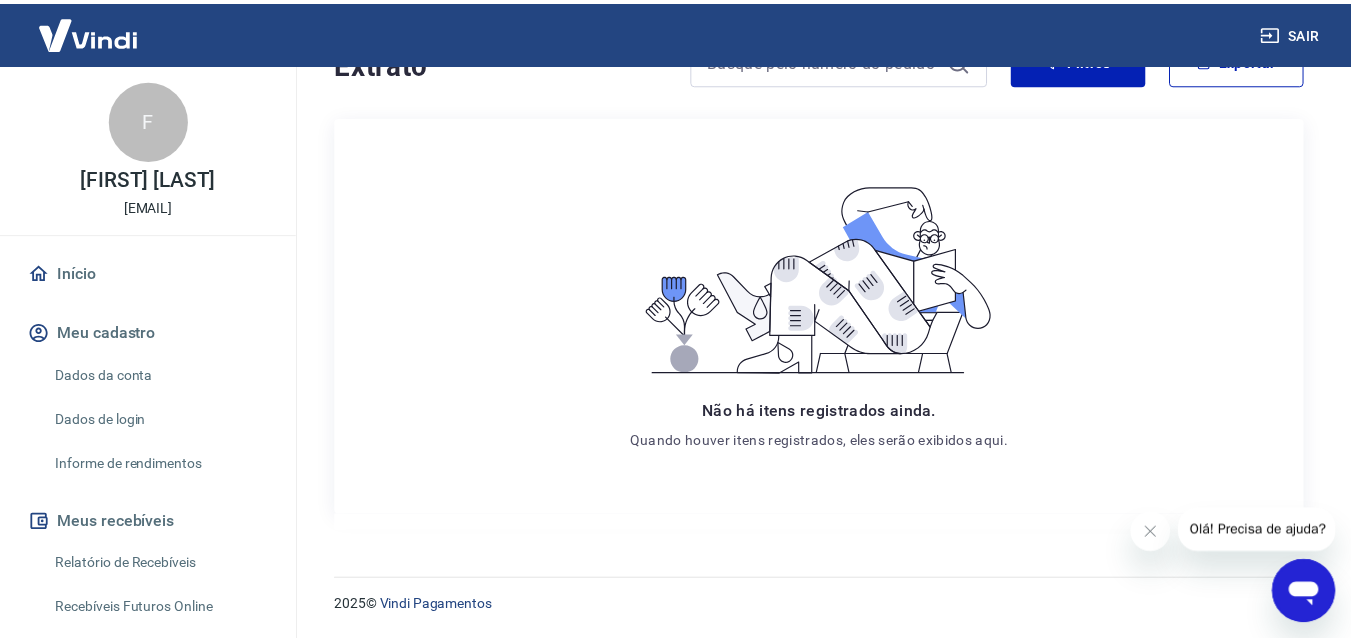 scroll, scrollTop: 0, scrollLeft: 0, axis: both 